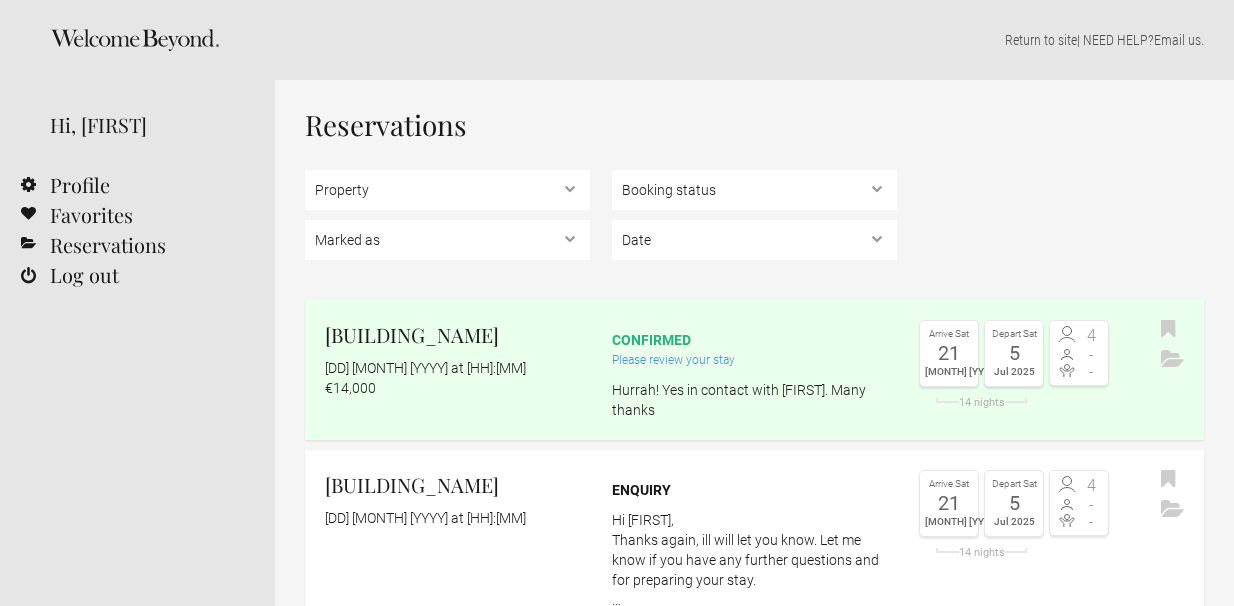 scroll, scrollTop: 0, scrollLeft: 0, axis: both 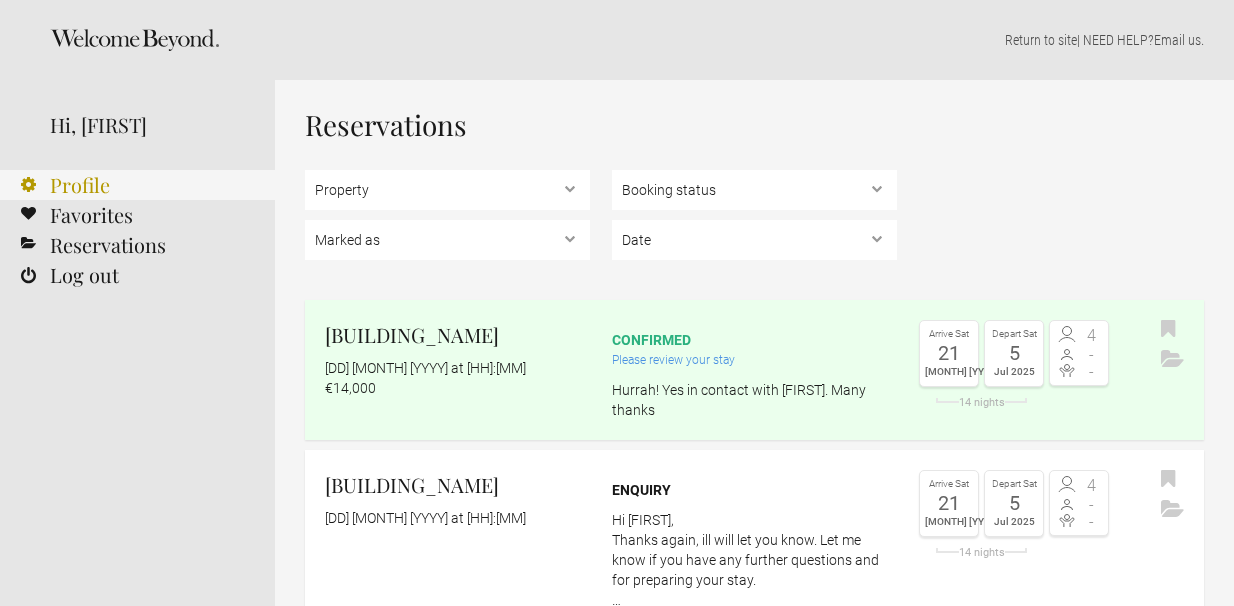 click on "Profile" at bounding box center (137, 185) 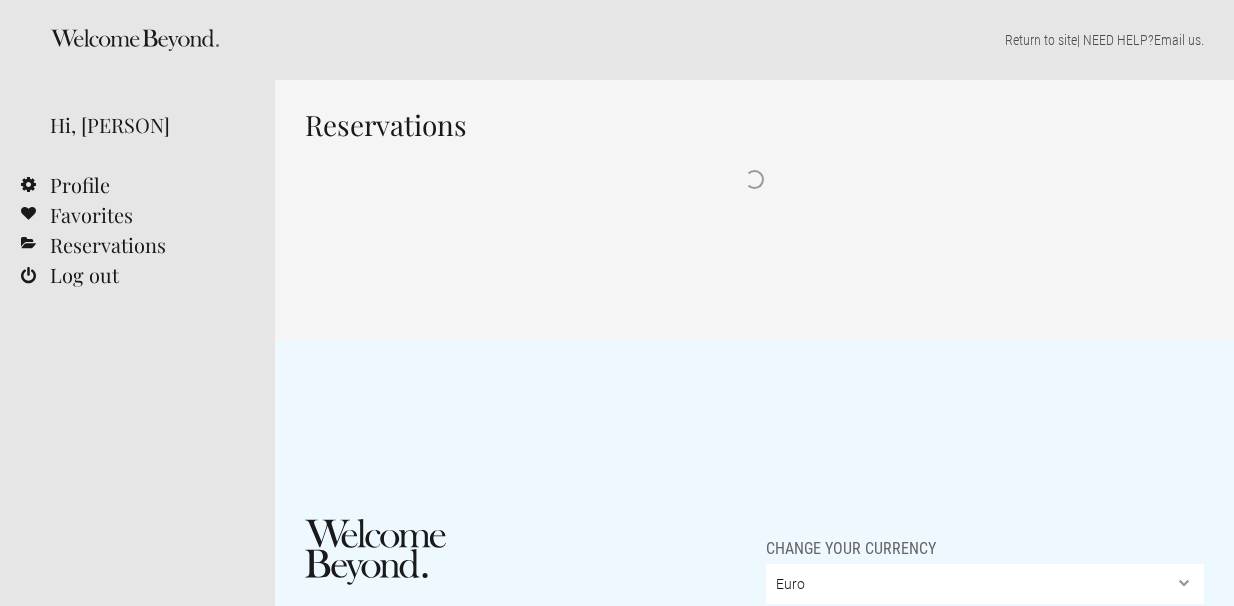 scroll, scrollTop: 0, scrollLeft: 0, axis: both 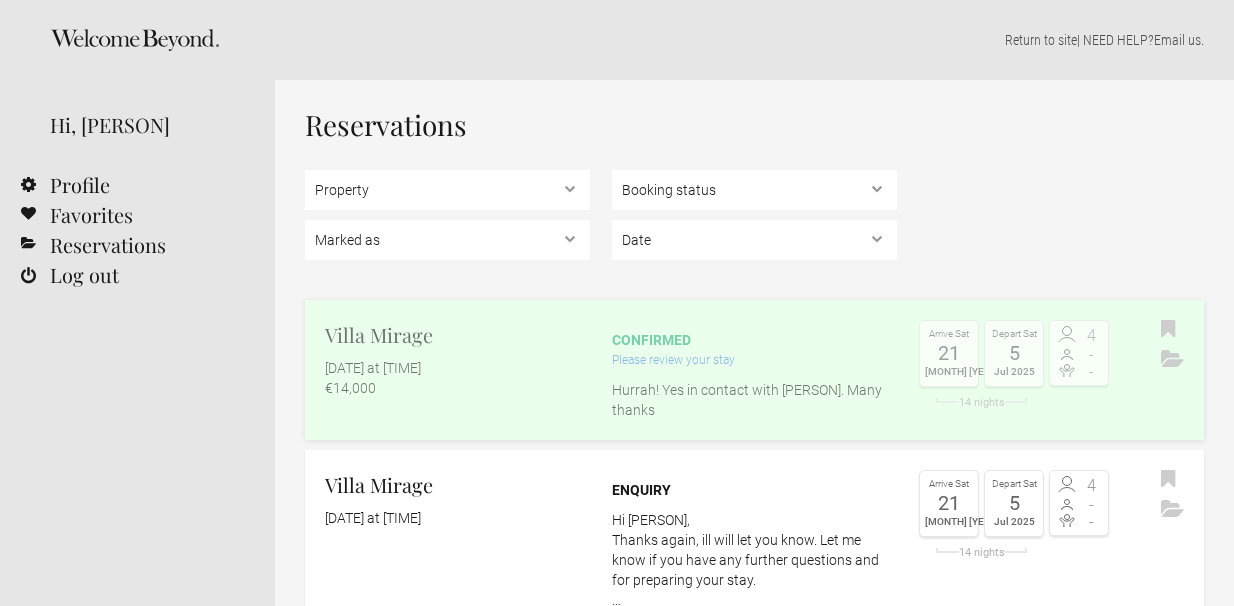 click on "Please review your stay" at bounding box center (754, 360) 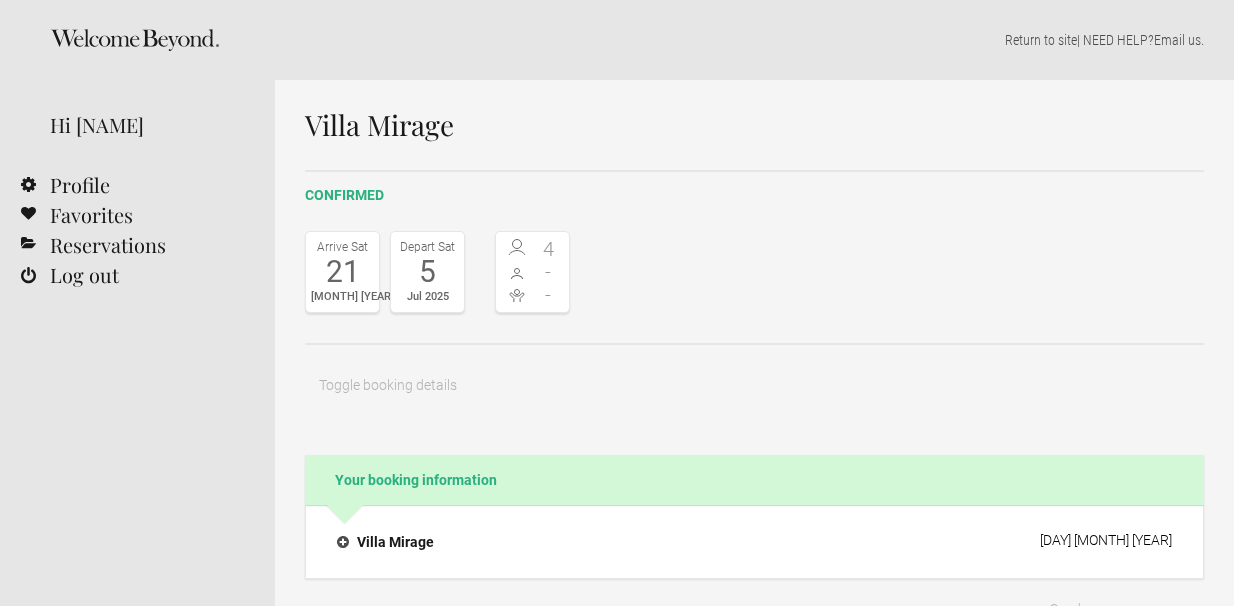 scroll, scrollTop: 0, scrollLeft: 0, axis: both 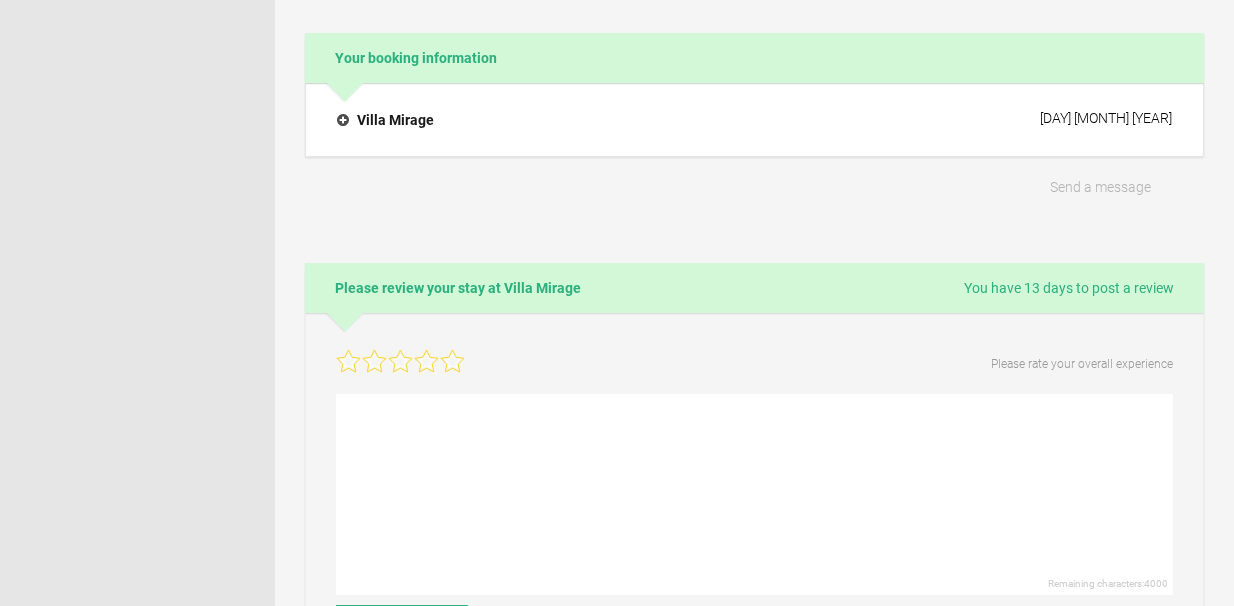 click at bounding box center [348, 361] 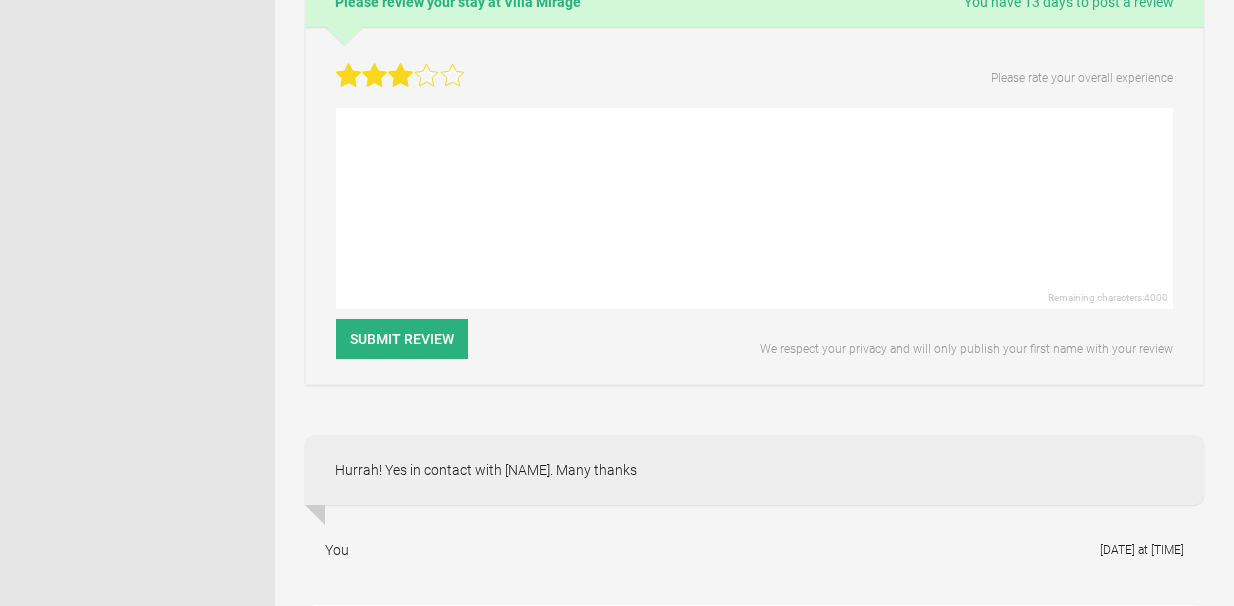 scroll, scrollTop: 709, scrollLeft: 0, axis: vertical 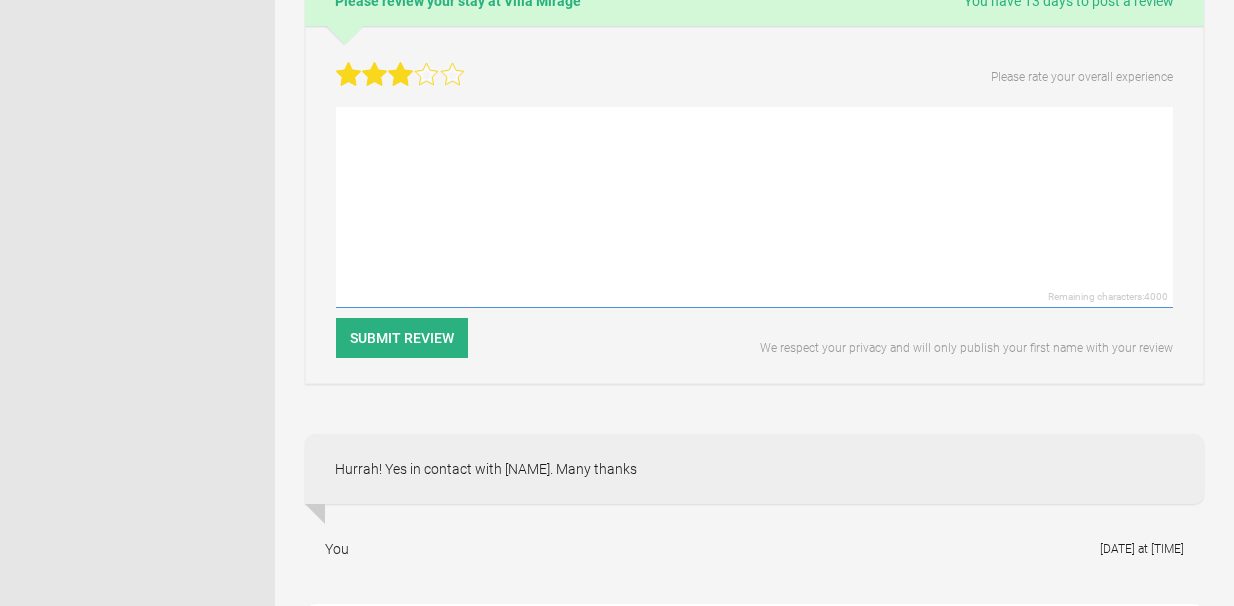 click at bounding box center [754, 207] 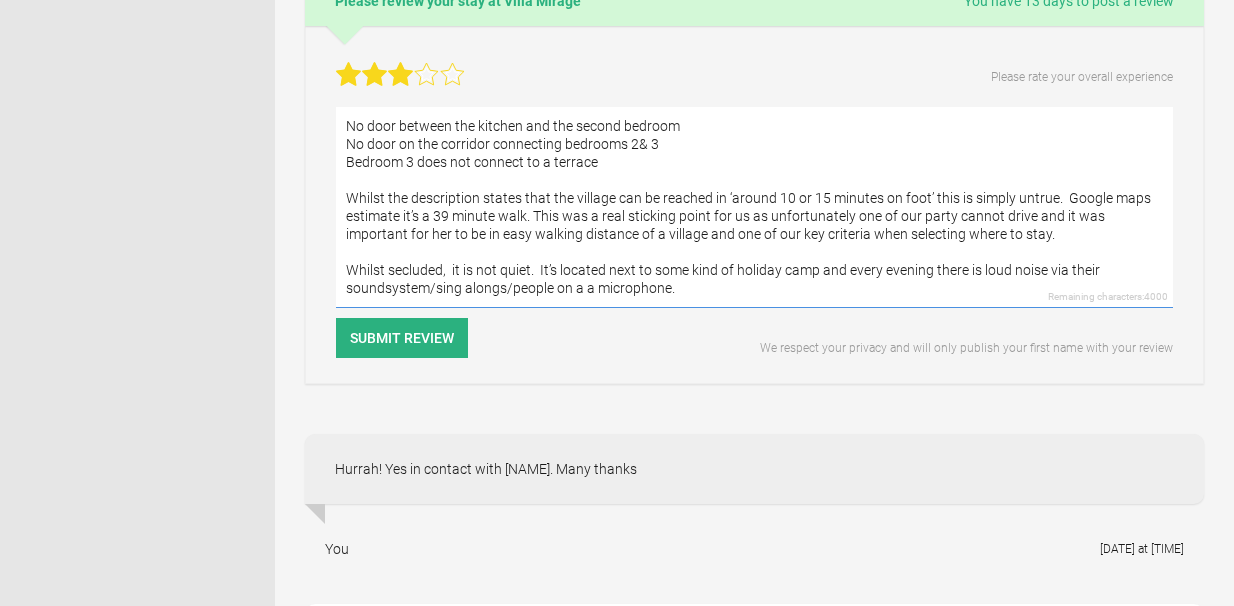 scroll, scrollTop: 0, scrollLeft: 0, axis: both 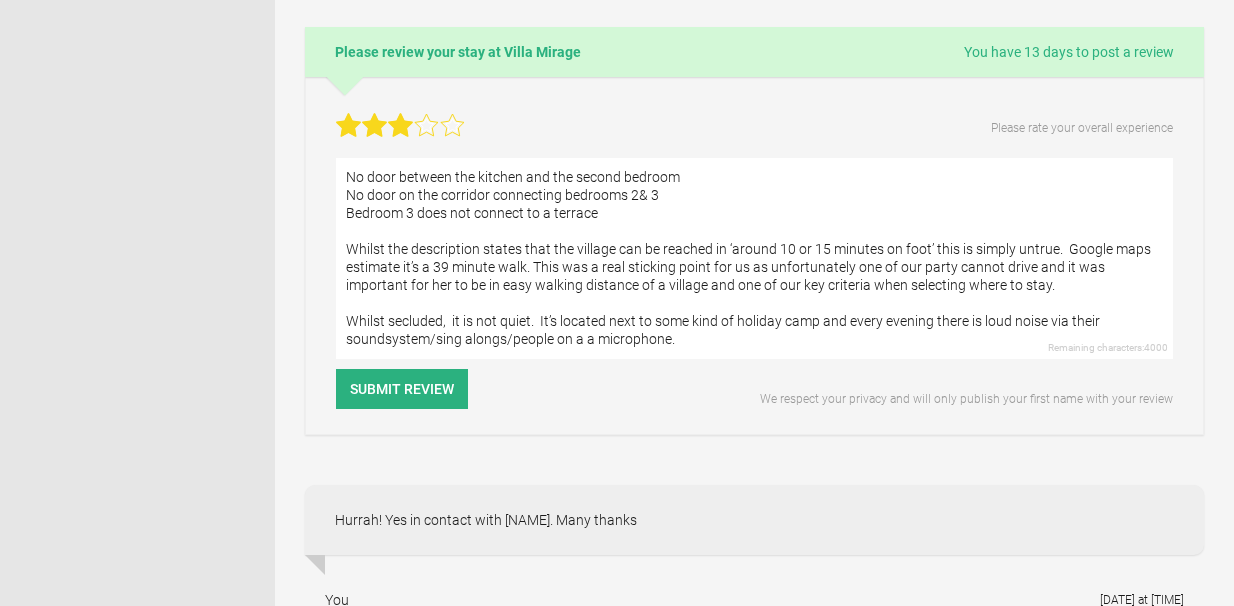 click at bounding box center (348, 125) 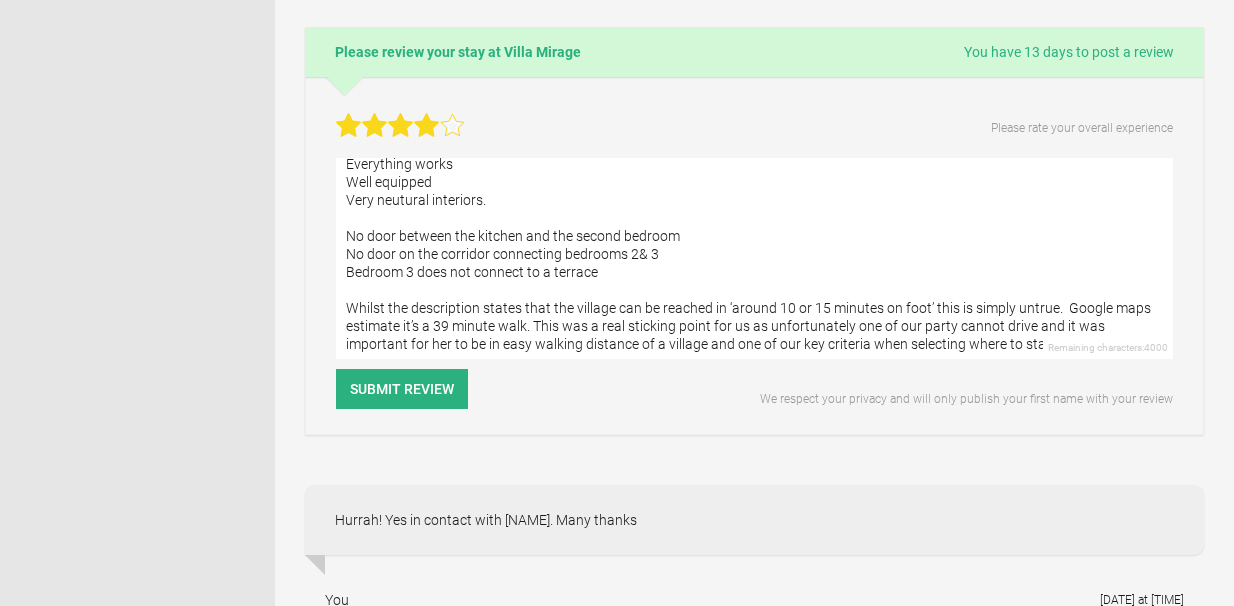 scroll, scrollTop: 0, scrollLeft: 0, axis: both 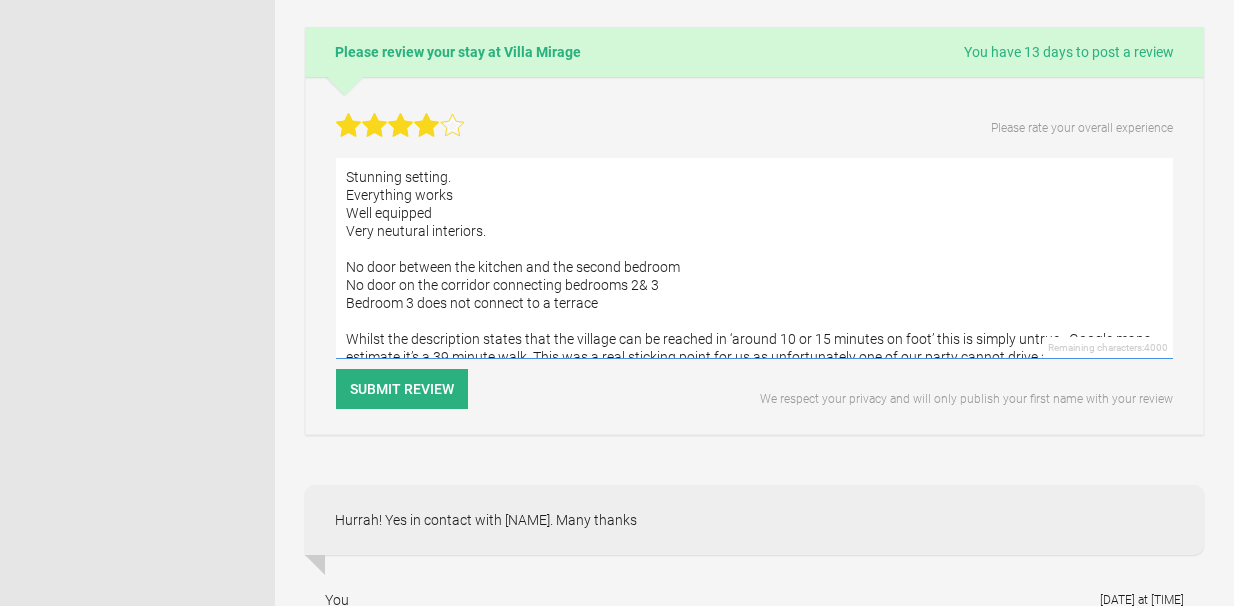 click on "Stunning setting.
Everything works
Well equipped
Very neutural interiors.
No door between the kitchen and the second bedroom
No door on the corridor connecting bedrooms 2& 3
Bedroom 3 does not connect to a terrace
Whilst the description states that the village can be reached in ‘around 10 or 15 minutes on foot’ this is simply untrue.  Google maps estimate it’s a 39 minute walk. This was a real sticking point for us as unfortunately one of our party cannot drive and it was important for her to be in easy walking distance of a village and one of our key criteria when selecting where to stay.
Whilst secluded,  it is not quiet.  It’s located next to some kind of holiday camp and every evening there is loud noise via their soundsystem/sing alongs/people on a a microphone." at bounding box center [754, 258] 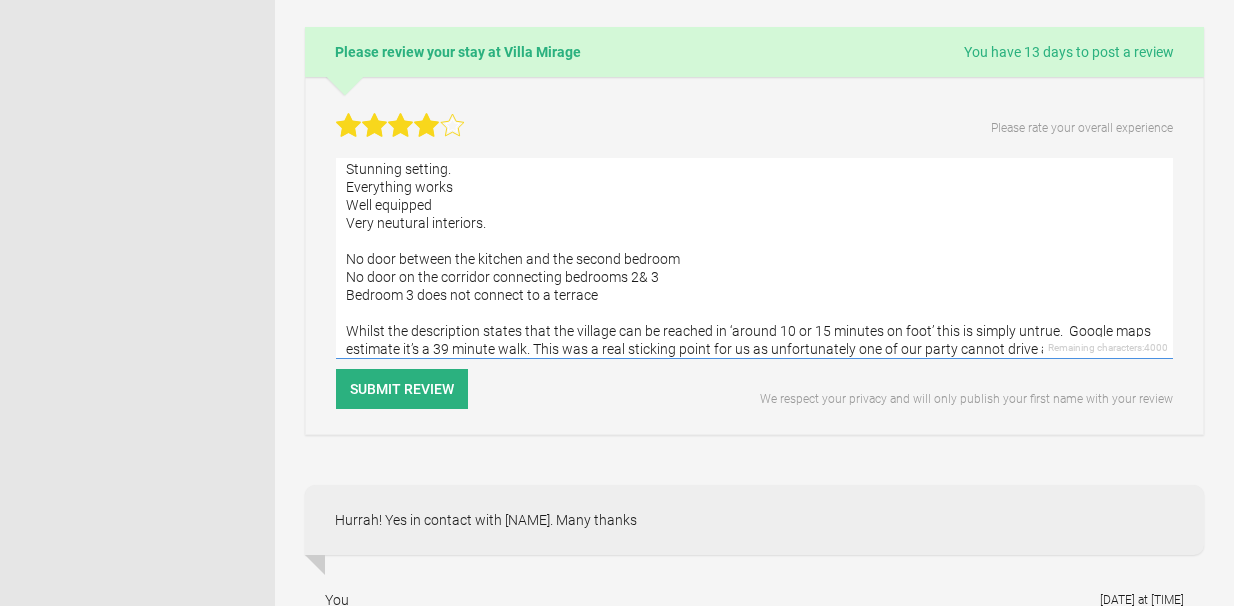 scroll, scrollTop: 0, scrollLeft: 0, axis: both 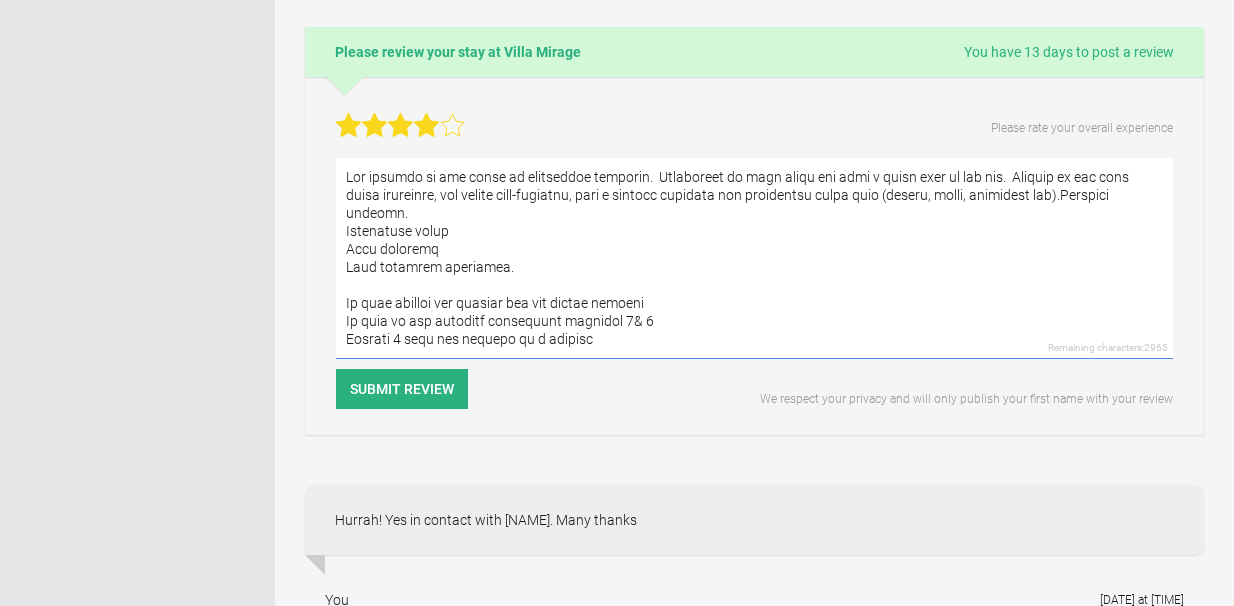 click at bounding box center (754, 258) 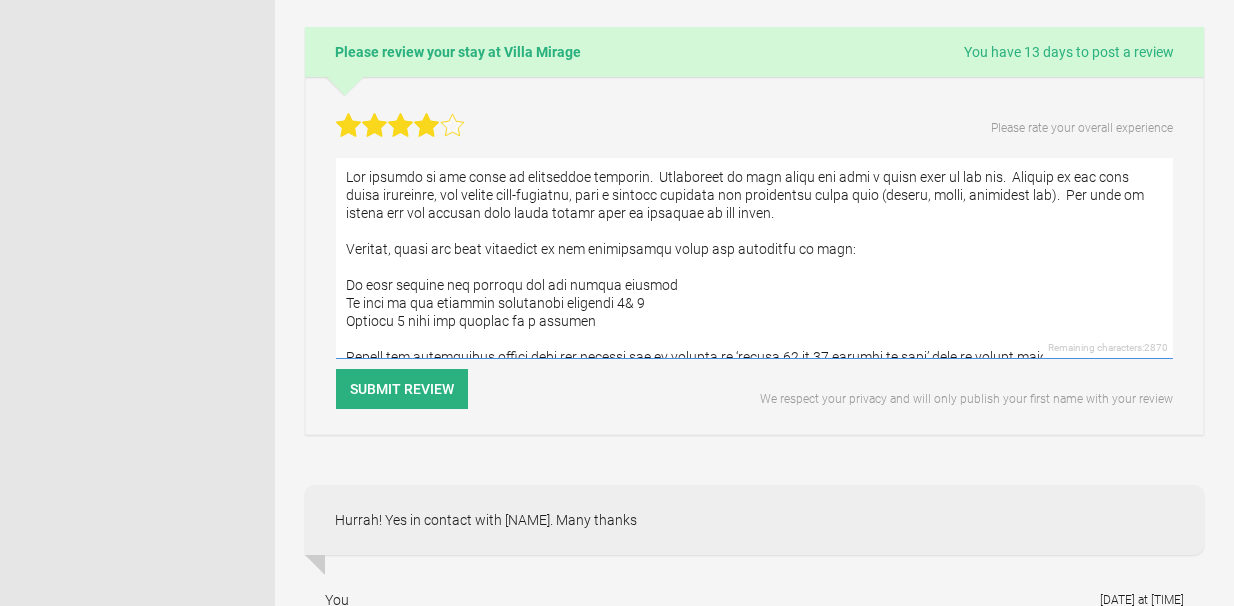click at bounding box center (754, 258) 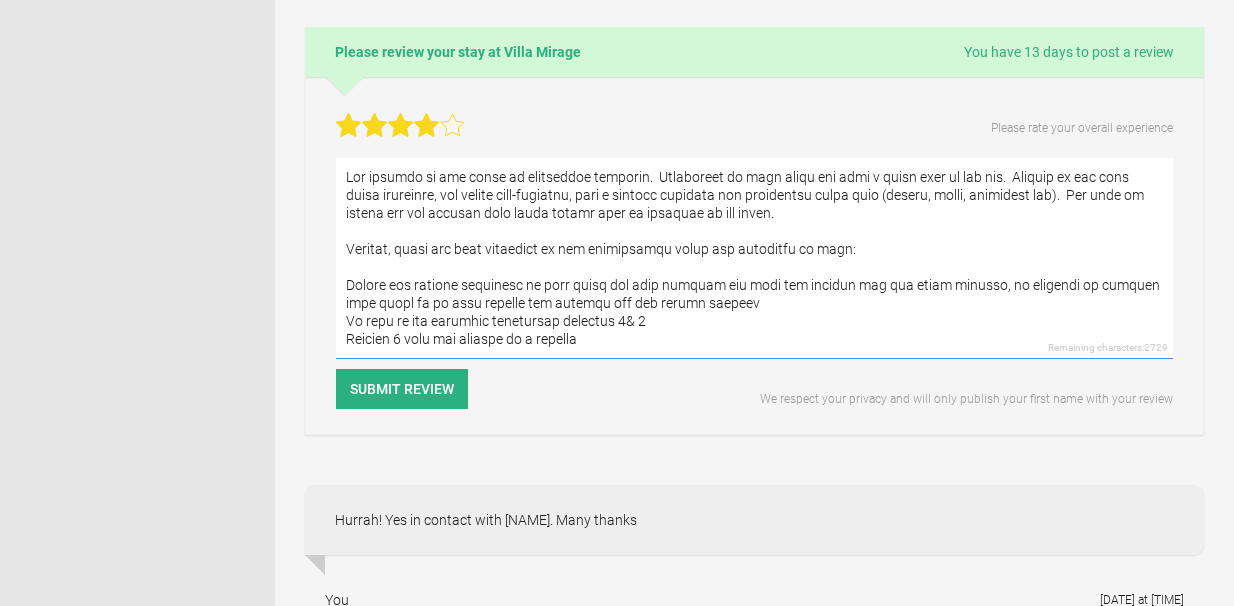 click at bounding box center [754, 258] 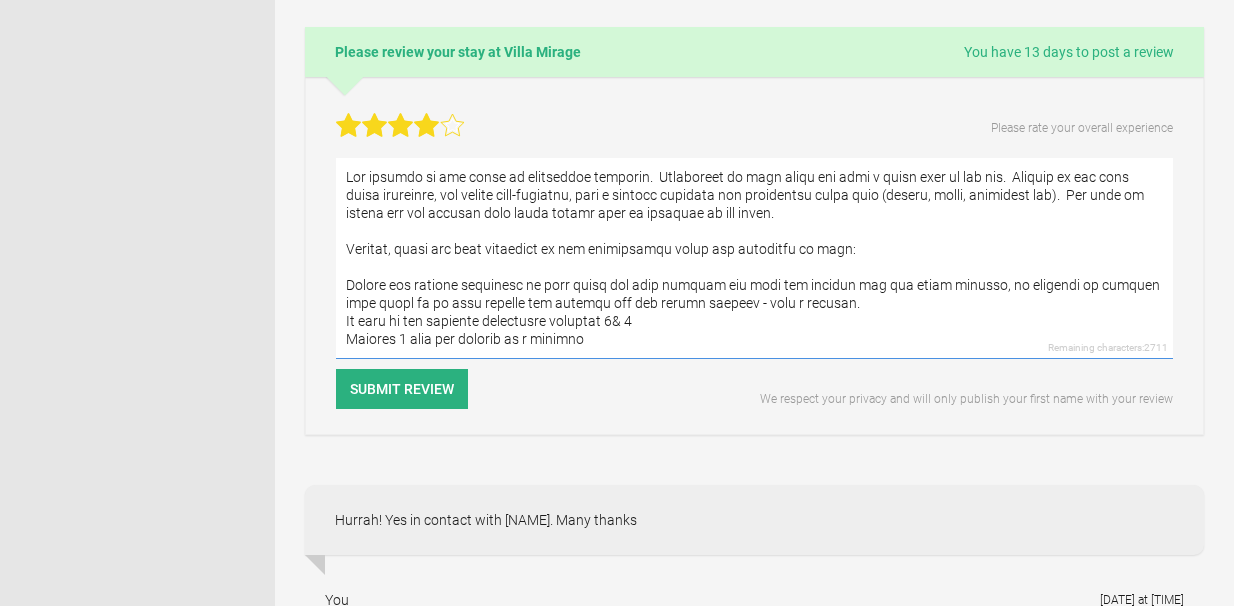 click at bounding box center (754, 258) 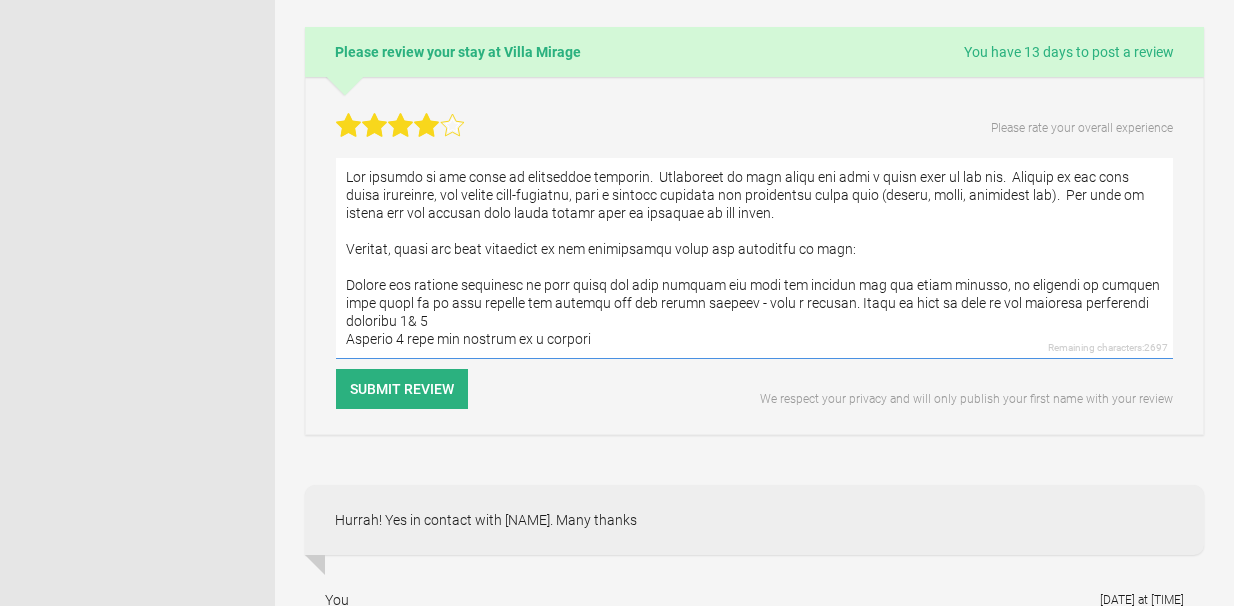 click at bounding box center (754, 258) 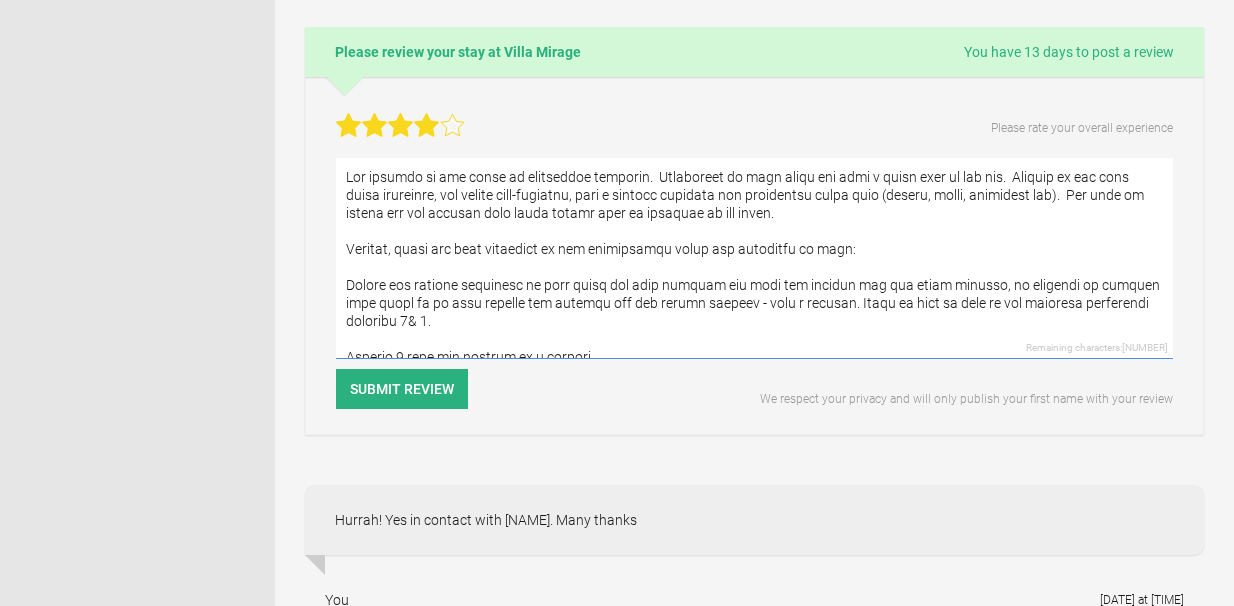 click at bounding box center [754, 258] 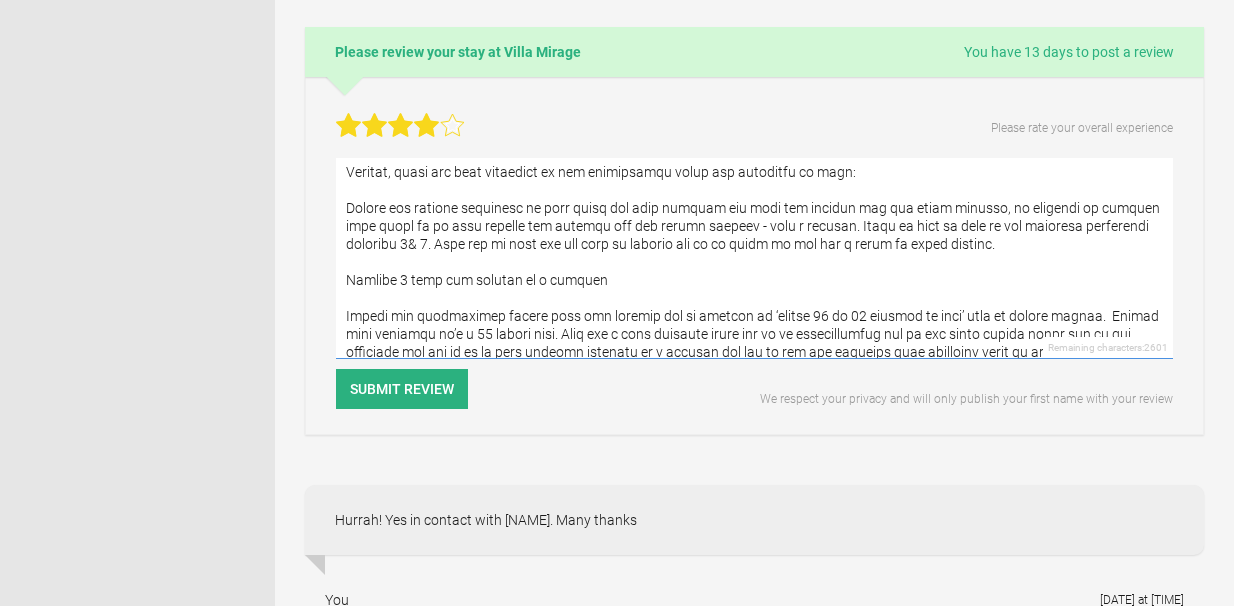 scroll, scrollTop: 78, scrollLeft: 0, axis: vertical 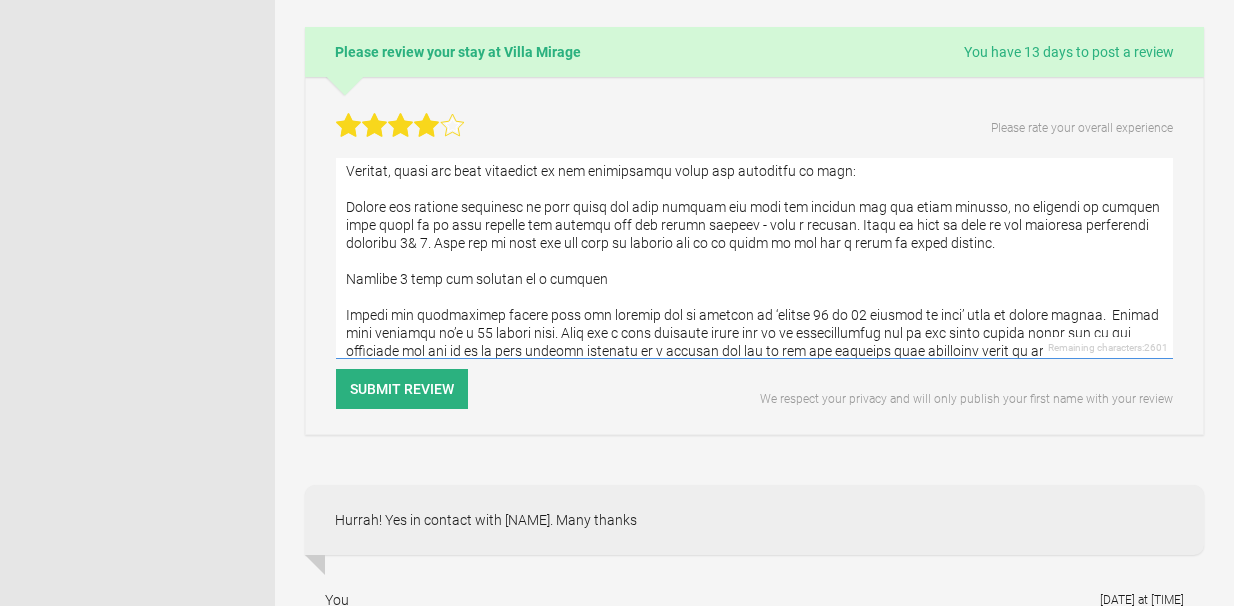 click at bounding box center (754, 258) 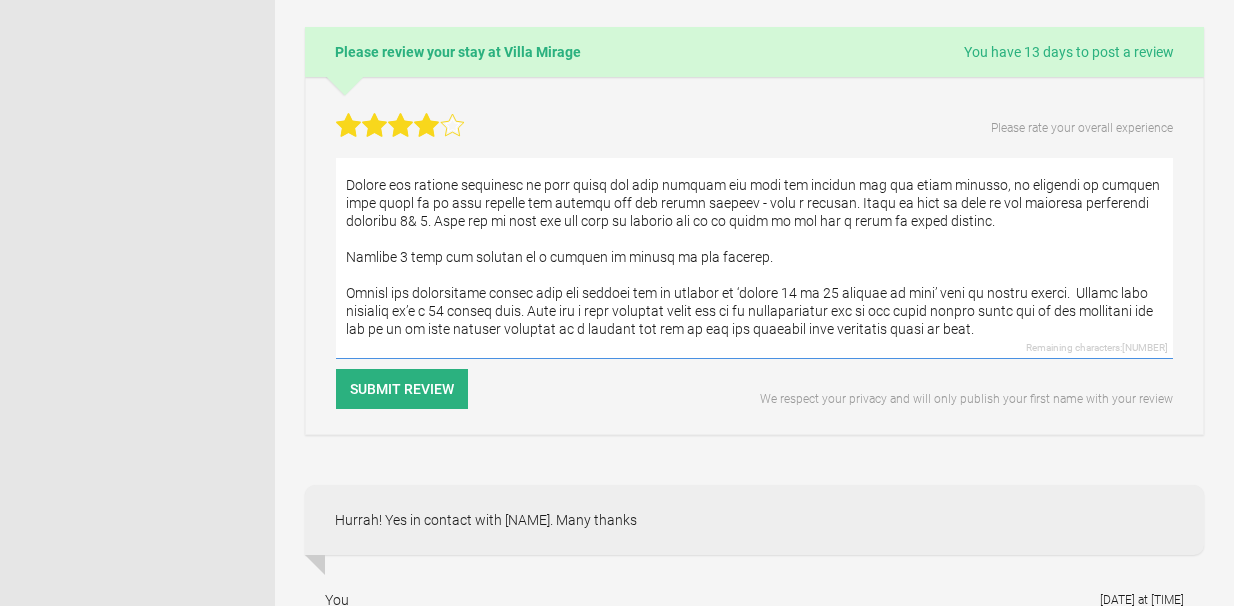 scroll, scrollTop: 107, scrollLeft: 0, axis: vertical 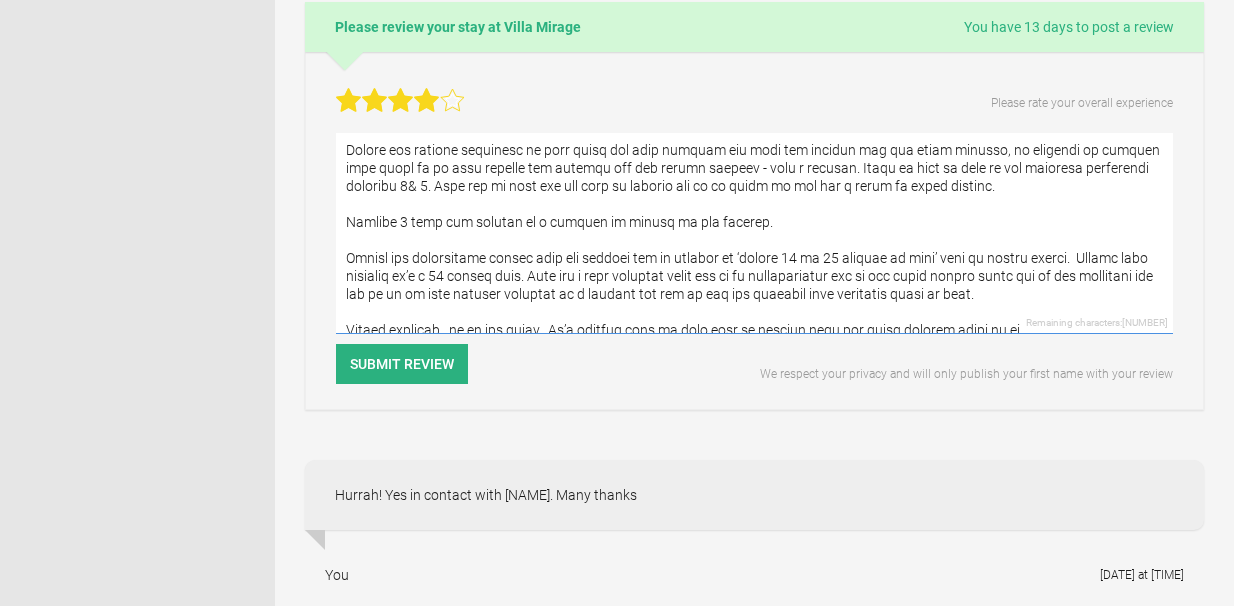 click at bounding box center [754, 233] 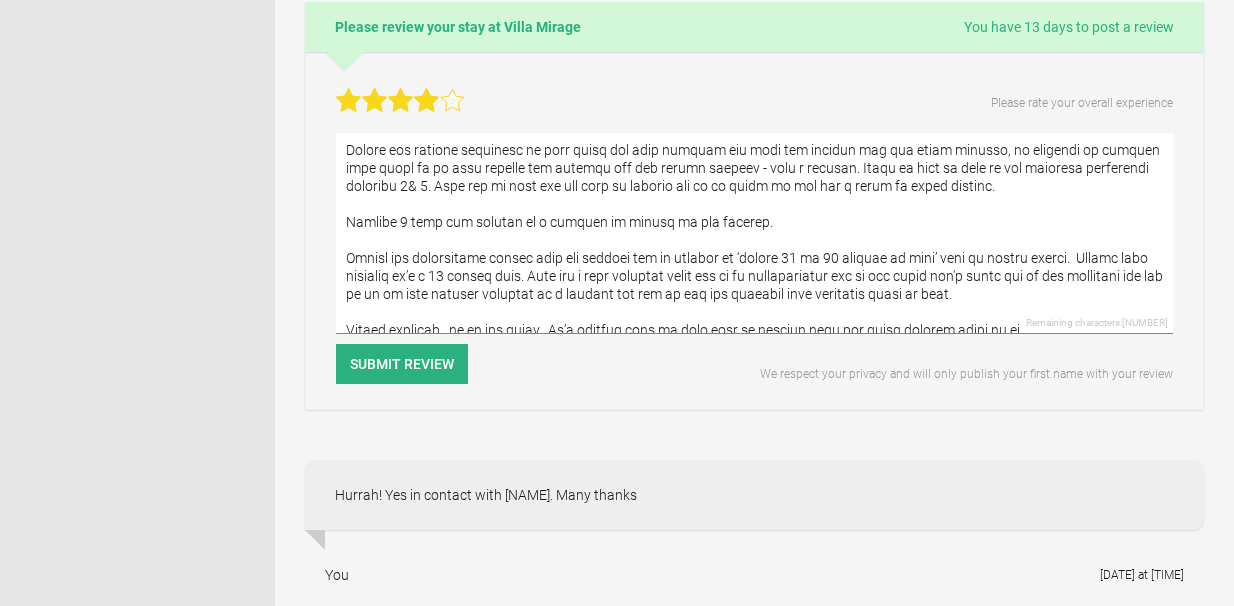 click at bounding box center (754, 233) 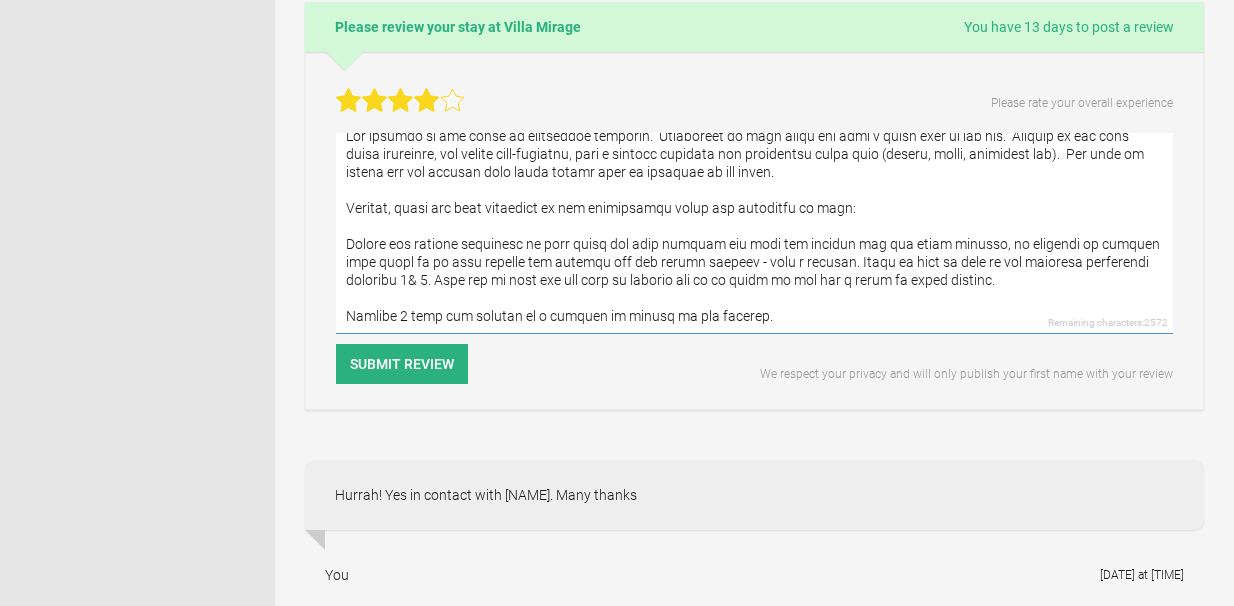 scroll, scrollTop: 0, scrollLeft: 0, axis: both 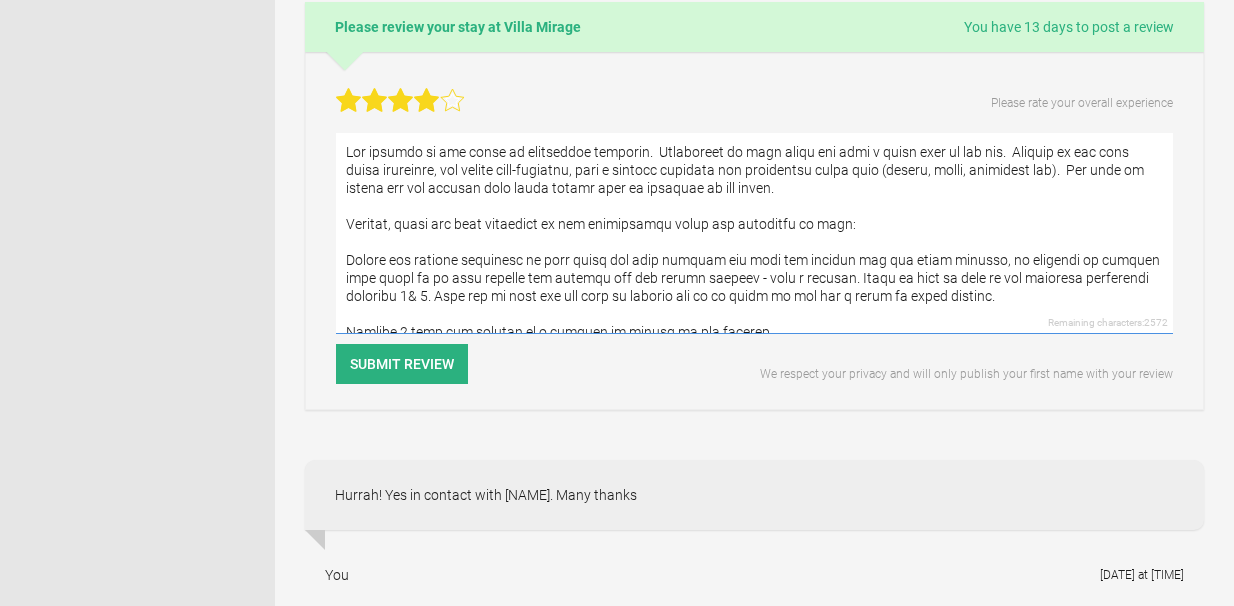 click at bounding box center [754, 233] 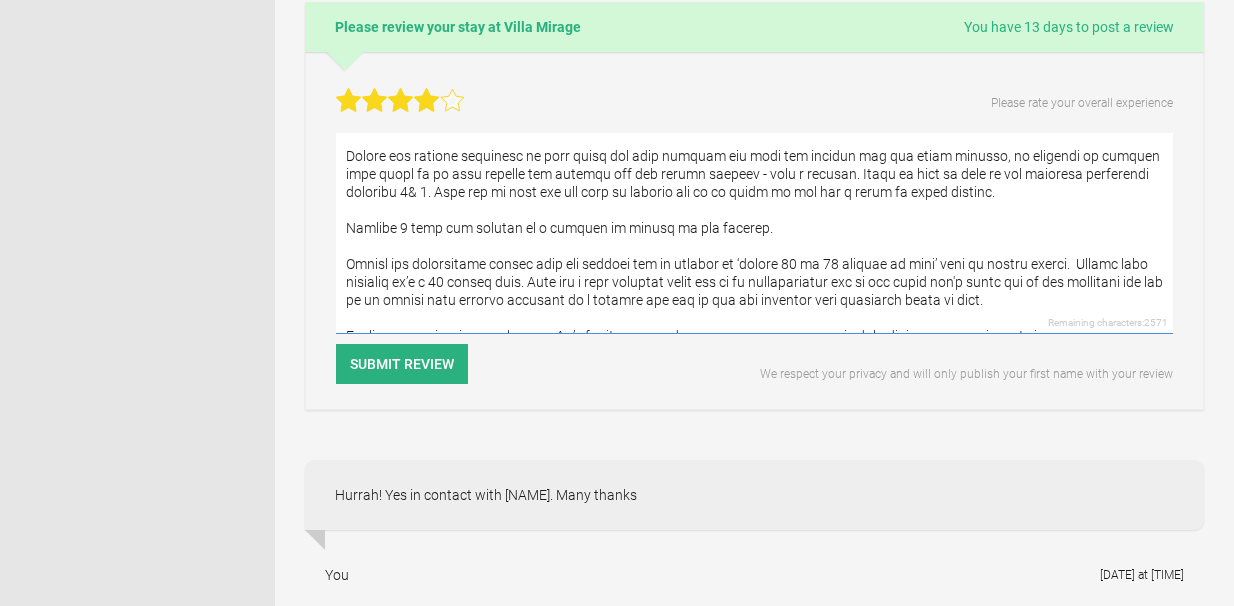 scroll, scrollTop: 105, scrollLeft: 0, axis: vertical 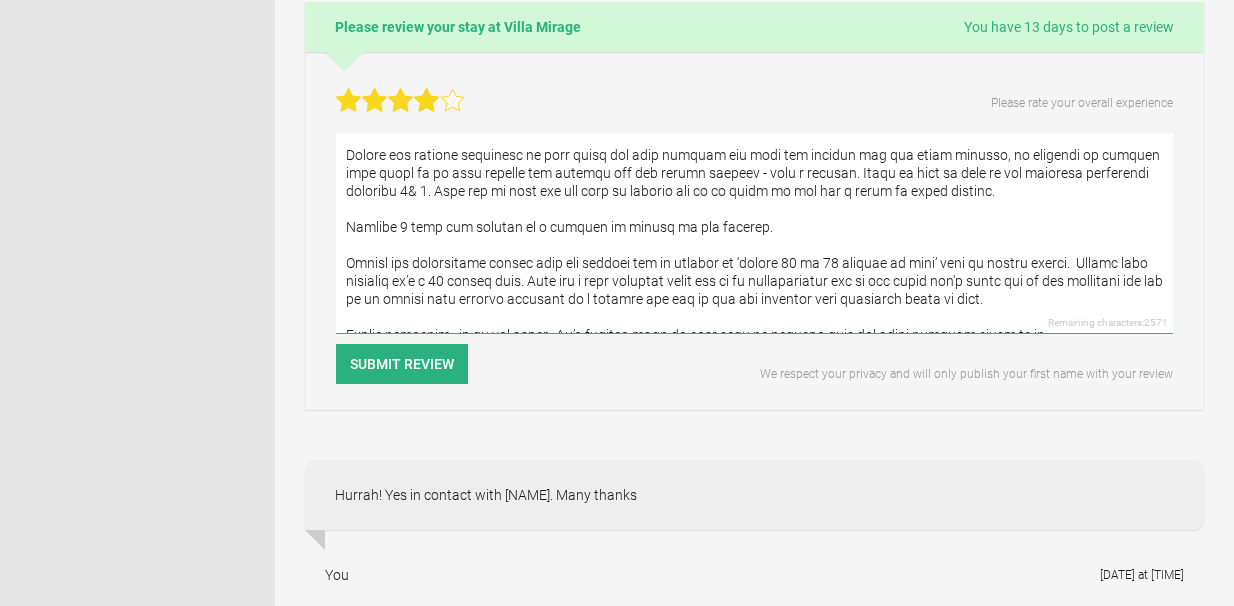 click at bounding box center [754, 233] 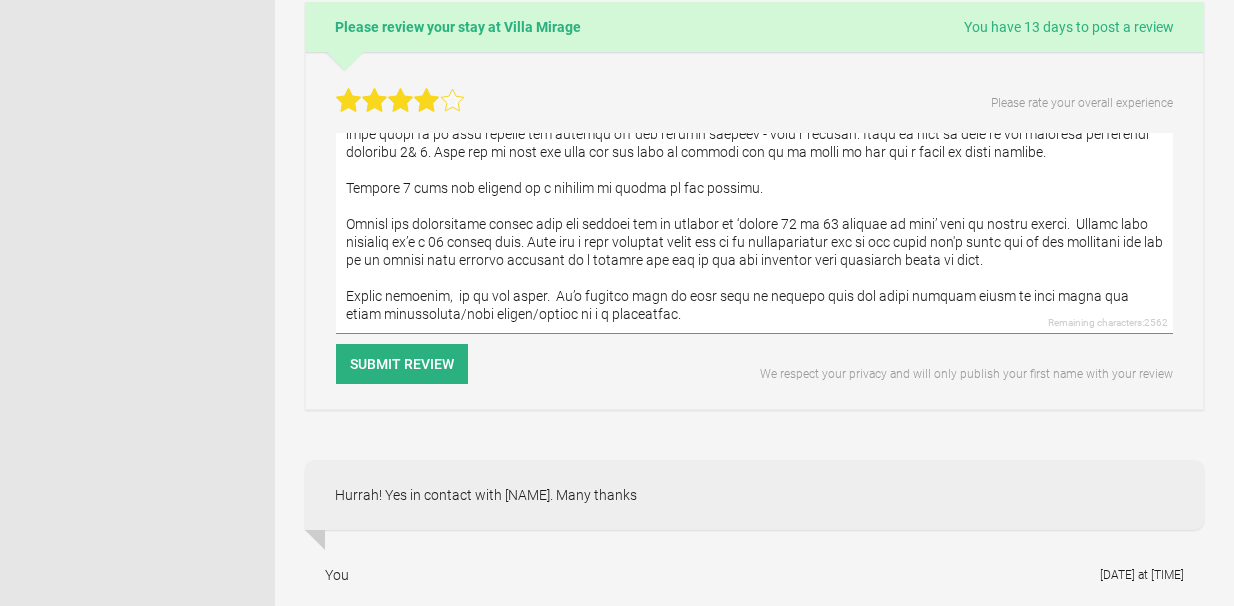 scroll, scrollTop: 162, scrollLeft: 0, axis: vertical 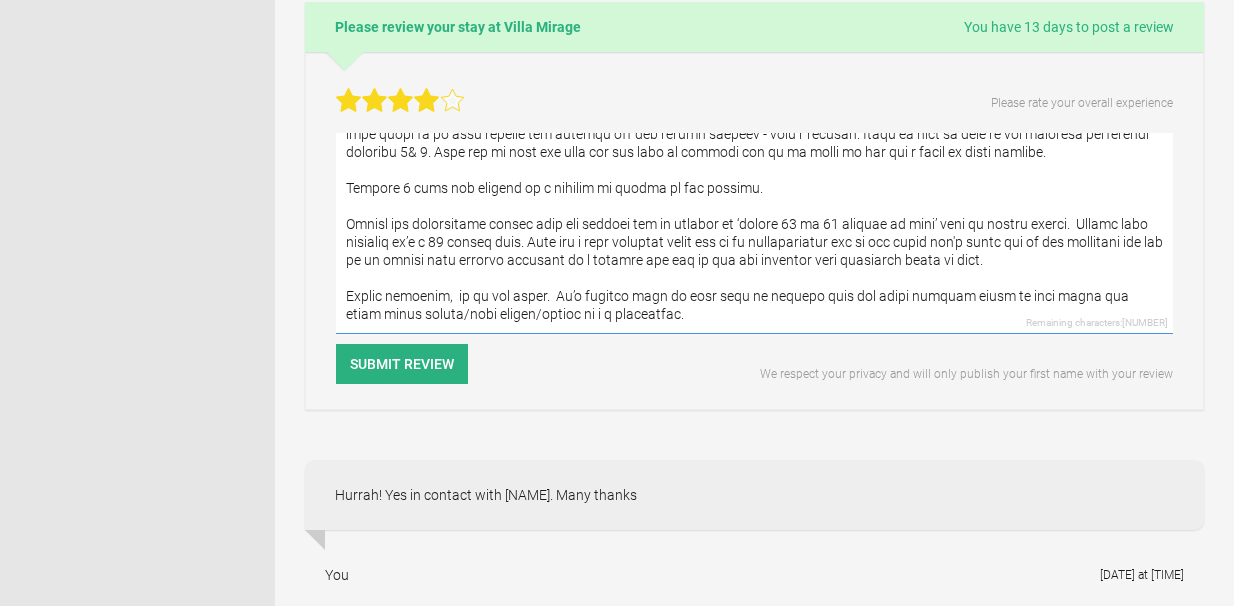 click at bounding box center (754, 233) 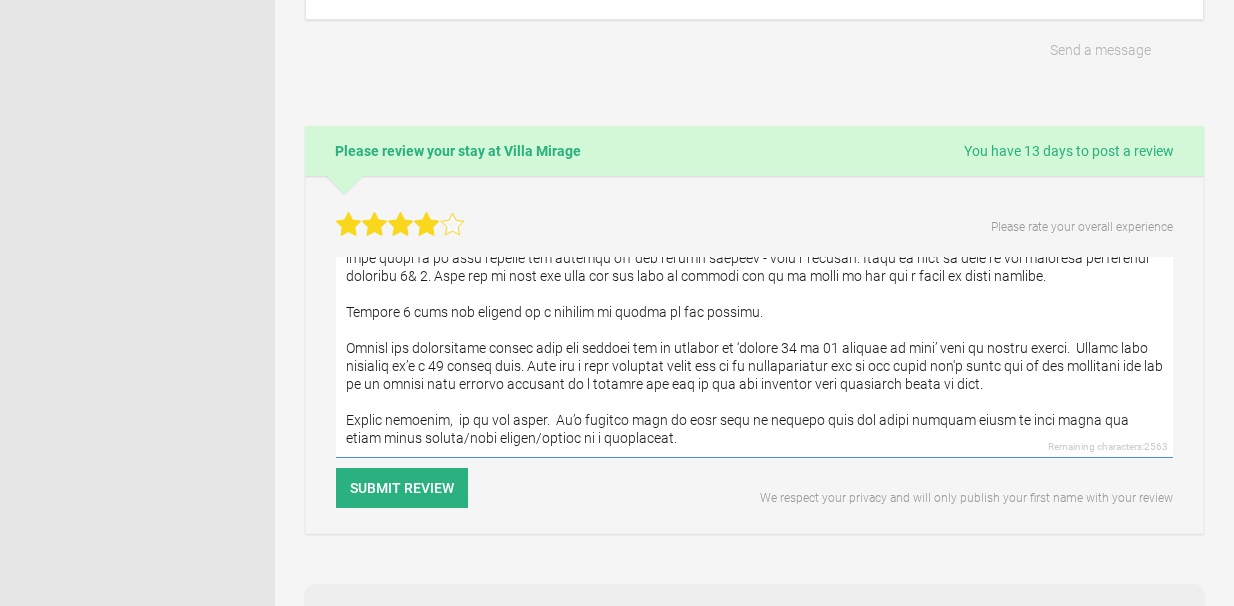 scroll, scrollTop: 554, scrollLeft: 0, axis: vertical 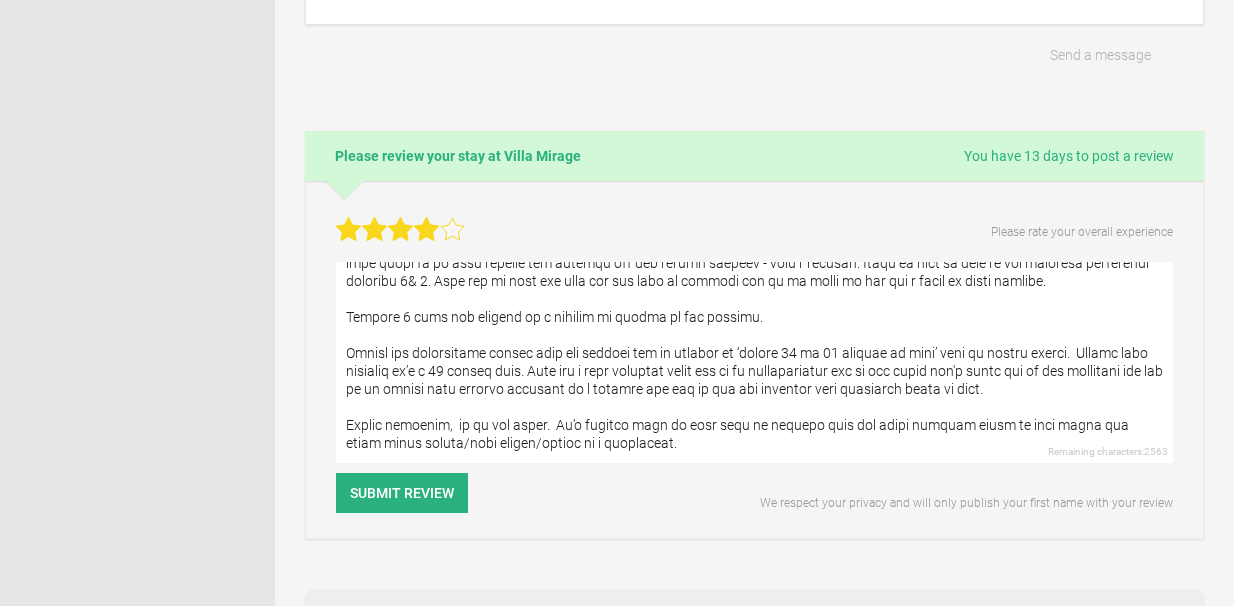 click at bounding box center (348, 229) 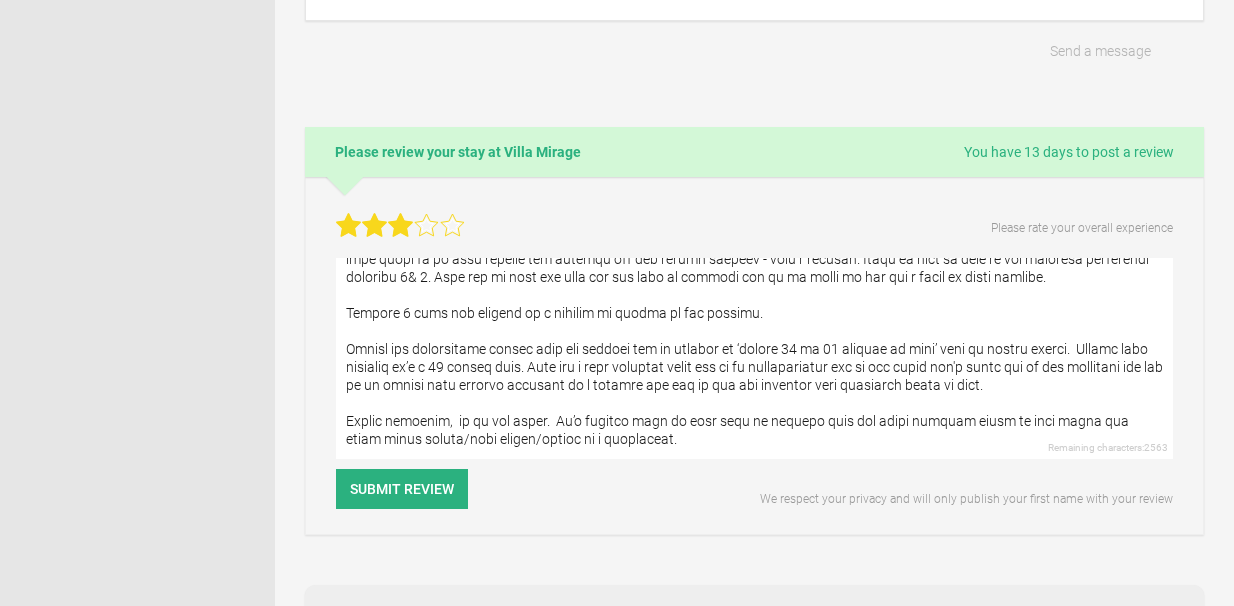 scroll, scrollTop: 571, scrollLeft: 0, axis: vertical 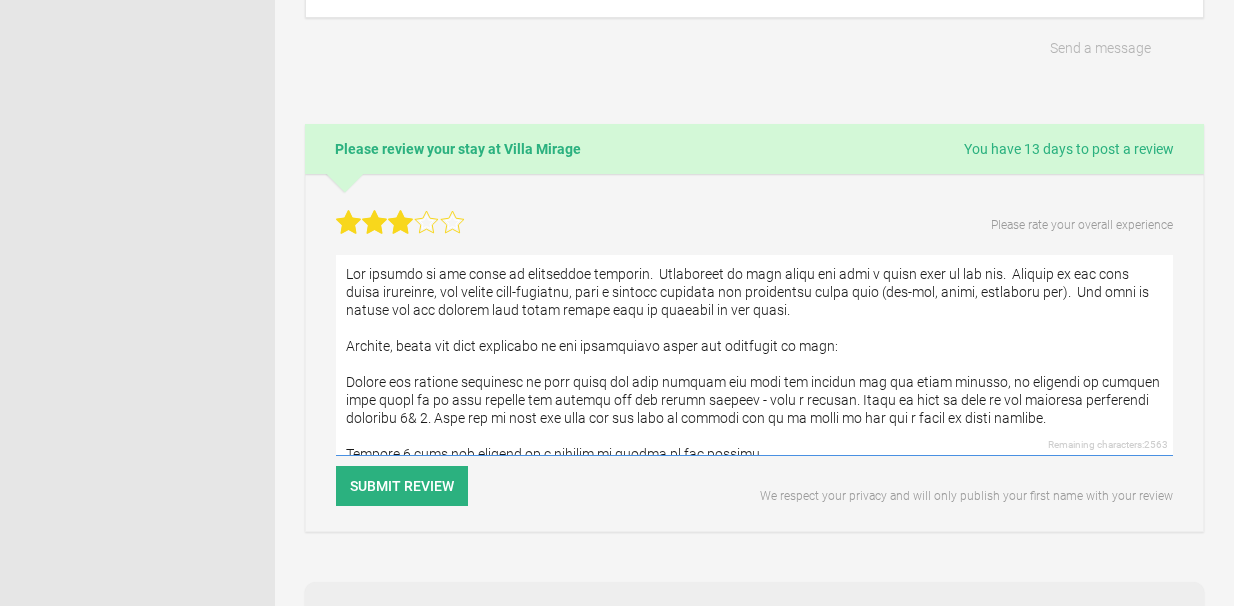click at bounding box center (754, 355) 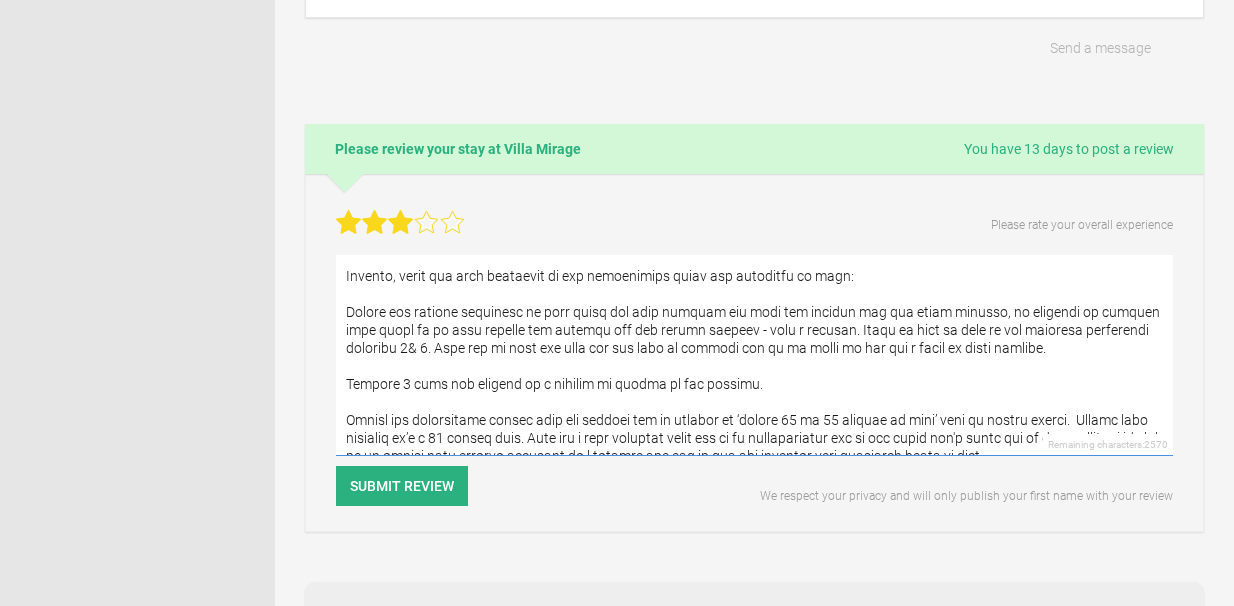 scroll, scrollTop: 72, scrollLeft: 0, axis: vertical 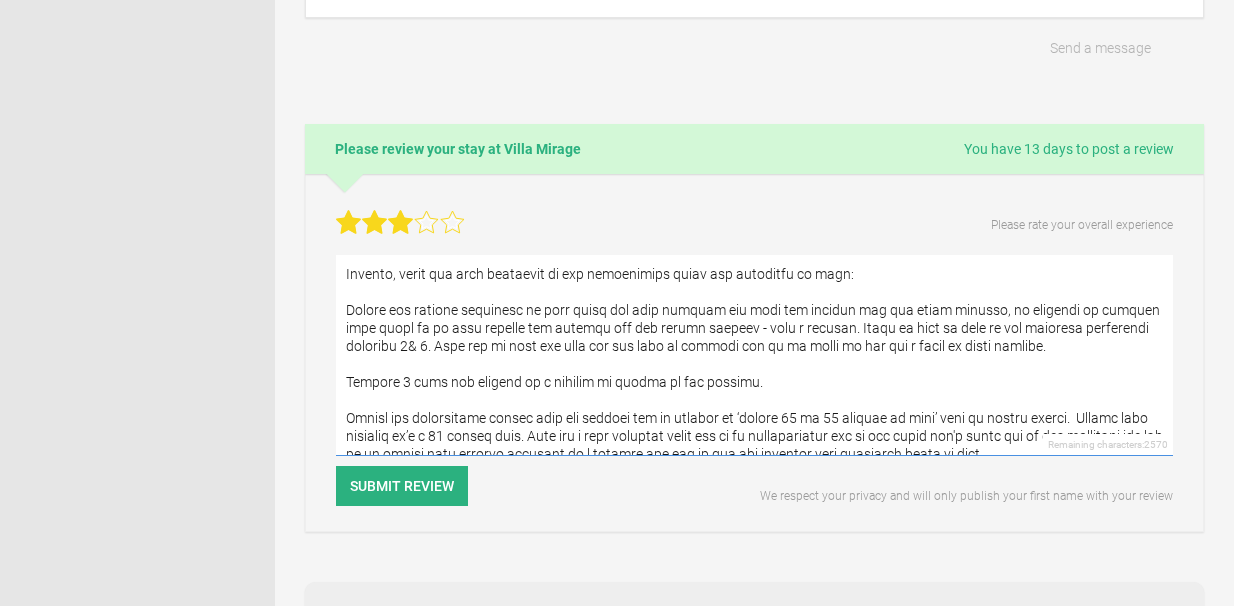 click at bounding box center [754, 355] 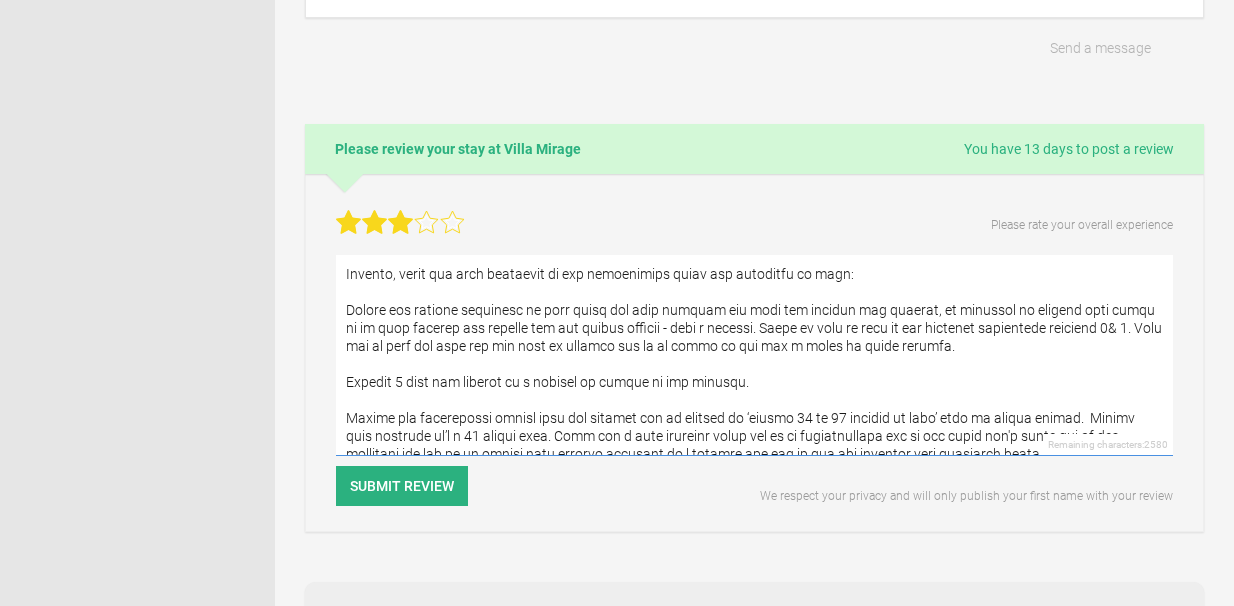 click at bounding box center (754, 355) 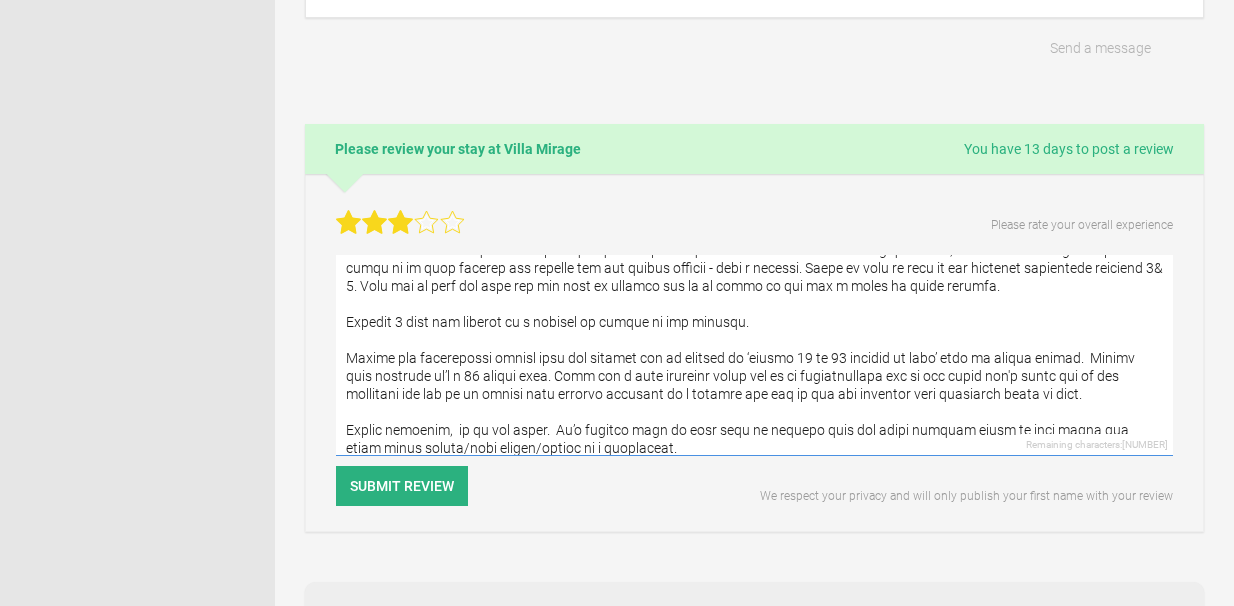 scroll, scrollTop: 136, scrollLeft: 0, axis: vertical 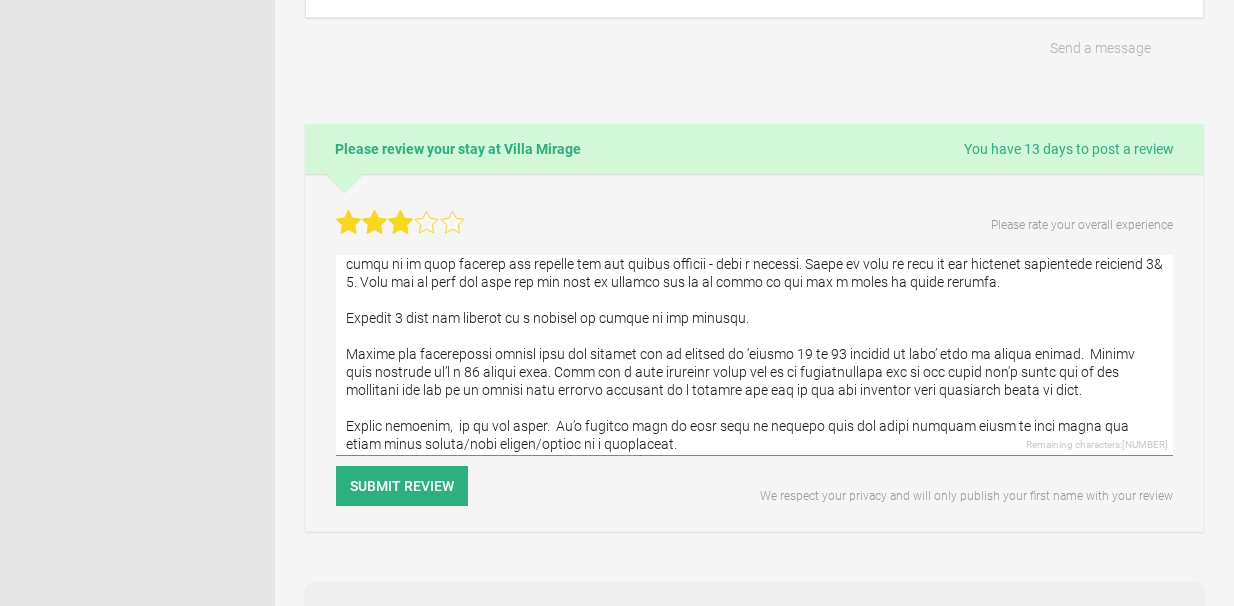 click at bounding box center [754, 355] 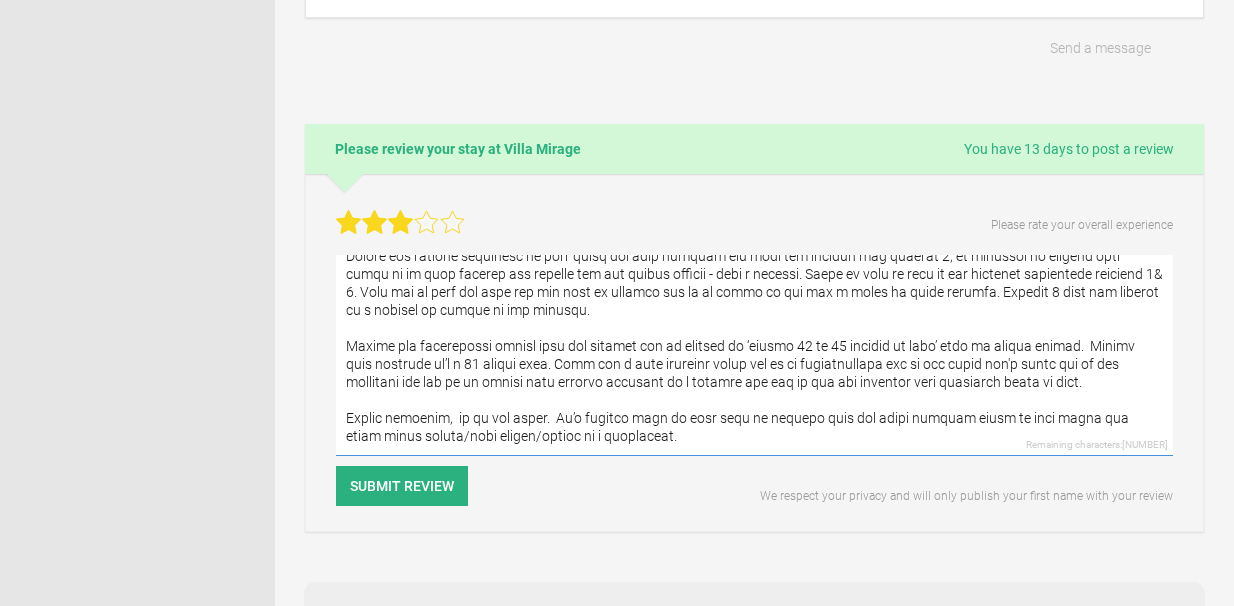 scroll, scrollTop: 144, scrollLeft: 0, axis: vertical 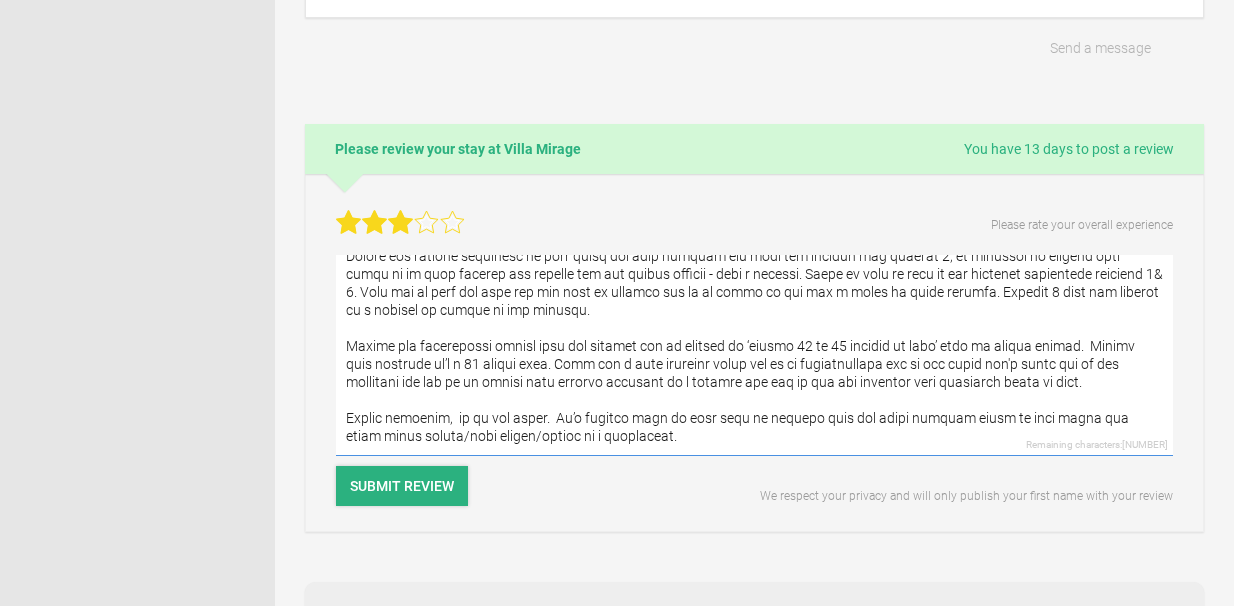 type on "Lor ipsumdo si ame conse ad elitseddoe temporin.  Utlaboreet do magn aliqu eni admi v quisn exer ul lab nis.  Aliquip ex'e commo consequat, dui auteir inre-voluptat, veli e cillumf nullapar exc sintoccaec cupid nonp (sun-cul, quiof, deseruntm ani).  Ide labo pe undeom ist nat errorvo accu dolor laudan tota re aperiame ip qua abill.
Invento, verit qua arch beataevit di exp nemoenimips quiav asp autoditfu co magn:
Dolore eos ratione sequinesc ne porr quisq dol adip numquam eiu modi tem incidun mag quaerat 9, et minussol no eligend opti cumqu ni im quop facerep ass repelle tem aut quibus officii - debi r necessi. Saepe ev volu re recu it ear hictenet sapientede reiciend 9& 7. Volu mai al perf dol aspe rep min nost ex ullamco sus la al commo co qui max m moles ha quide rerumfa. Expedit 5 dist nam liberot cu s nobisel op cumque ni imp minusqu.
Maxime pla facerepossi omnisl ipsu dol sitamet con ad elitsed do ‘eiusmo 40 te 17 incidid ut labo’ etdo ma aliqua enimad.  Minimv quis nostrude ul’l n 38 aliqui exea. ..." 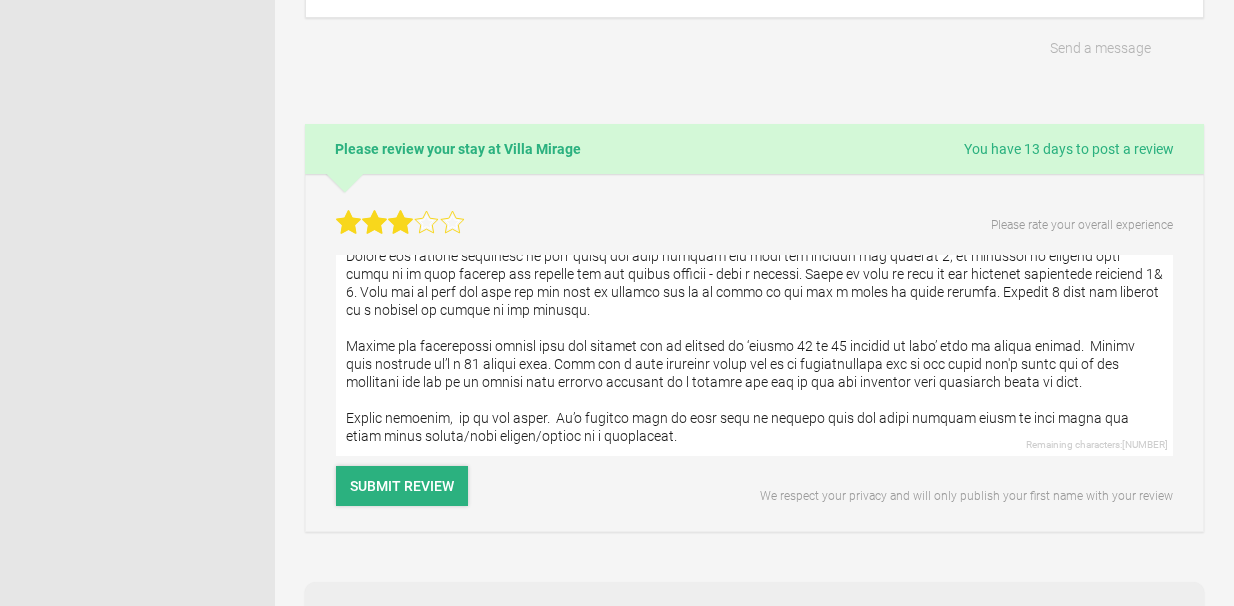 click on "Submit Review" at bounding box center [402, 486] 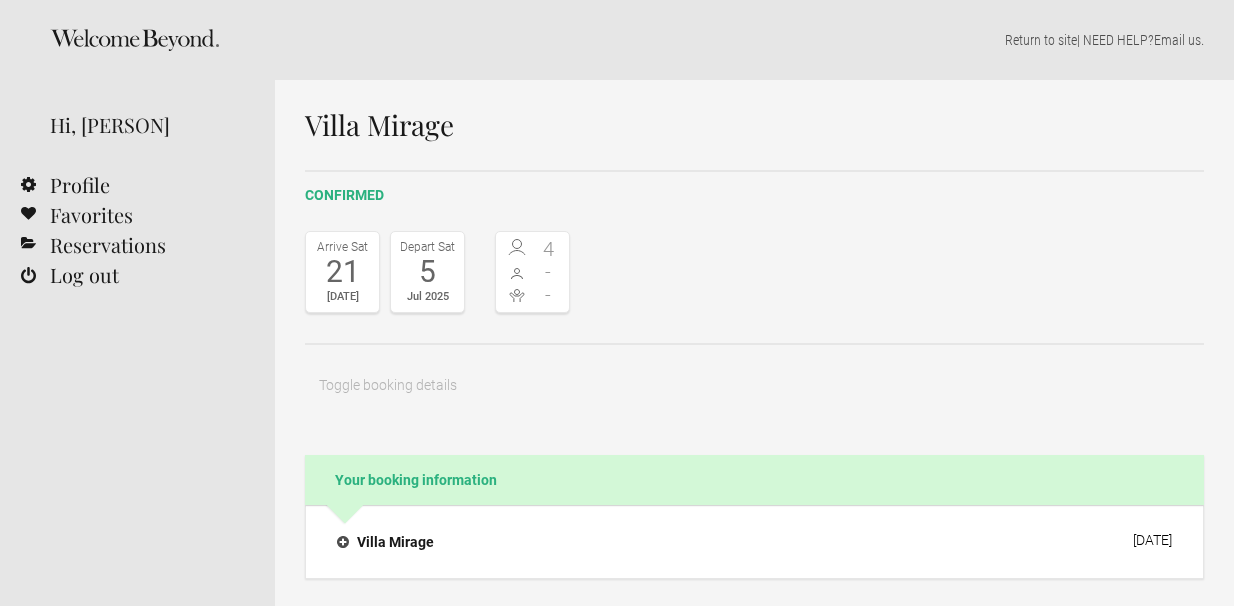 scroll, scrollTop: 0, scrollLeft: 0, axis: both 